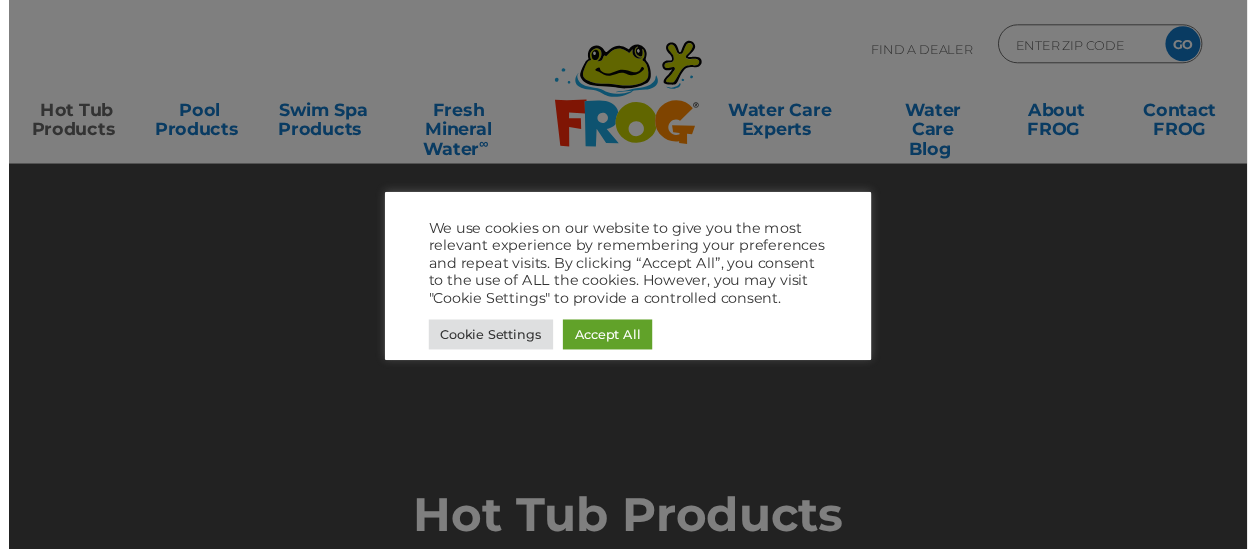 scroll, scrollTop: 0, scrollLeft: 0, axis: both 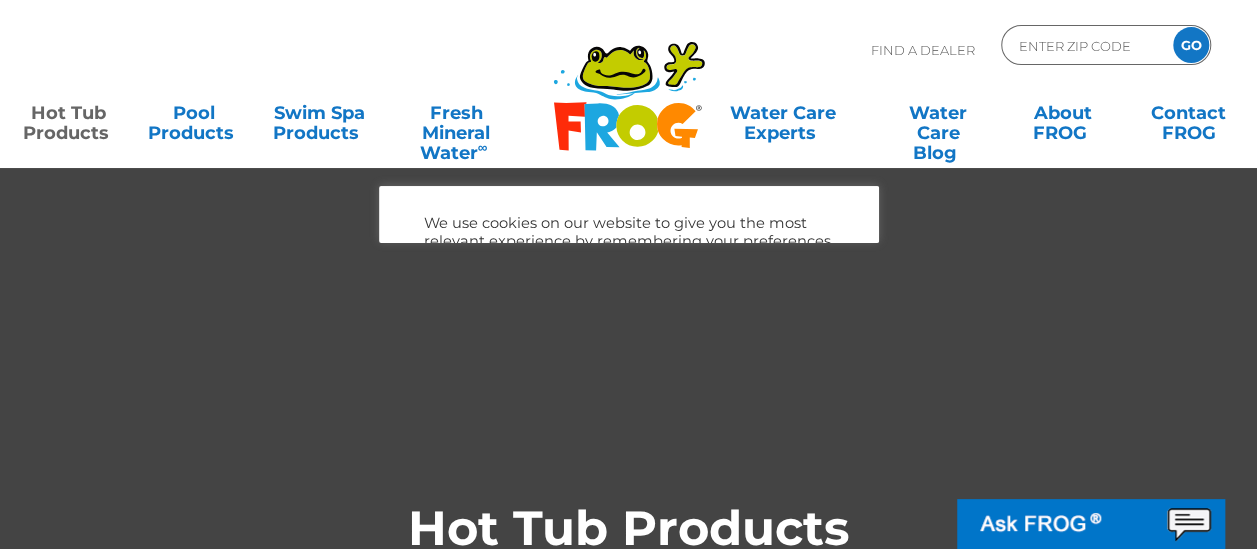 click on ".st130{clip-path:url(#SVGID_2_);fill-rule:evenodd;clip-rule:evenodd;fill:#C3CC00;}
.st131{clip-path:url(#SVGID_2_);fill-rule:evenodd;clip-rule:evenodd;fill:#070606;}
.st132{clip-path:url(#SVGID_2_);fill:#FE2B09;}
.st133{clip-path:url(#SVGID_2_);fill:#1DA7E0;}
.st134{clip-path:url(#SVGID_2_);fill:#C3CC00;}
.st135{clip-path:url(#SVGID_2_);fill:#FF8900;}
.st136{clip-path:url(#SVGID_2_);fill-rule:evenodd;clip-rule:evenodd;fill:#1DA7E0;}
.st137{clip-path:url(#SVGID_2_);fill:#4D4D4D;}
.st138{clip-path:url(#SVGID_2_);fill-rule:evenodd;clip-rule:evenodd;fill:#FFFFFF;}
.st139{clip-path:url(#SVGID_2_);fill:#070606;}
Find A Dealer
ENTER ZIP CODE GO" at bounding box center [628, 274] 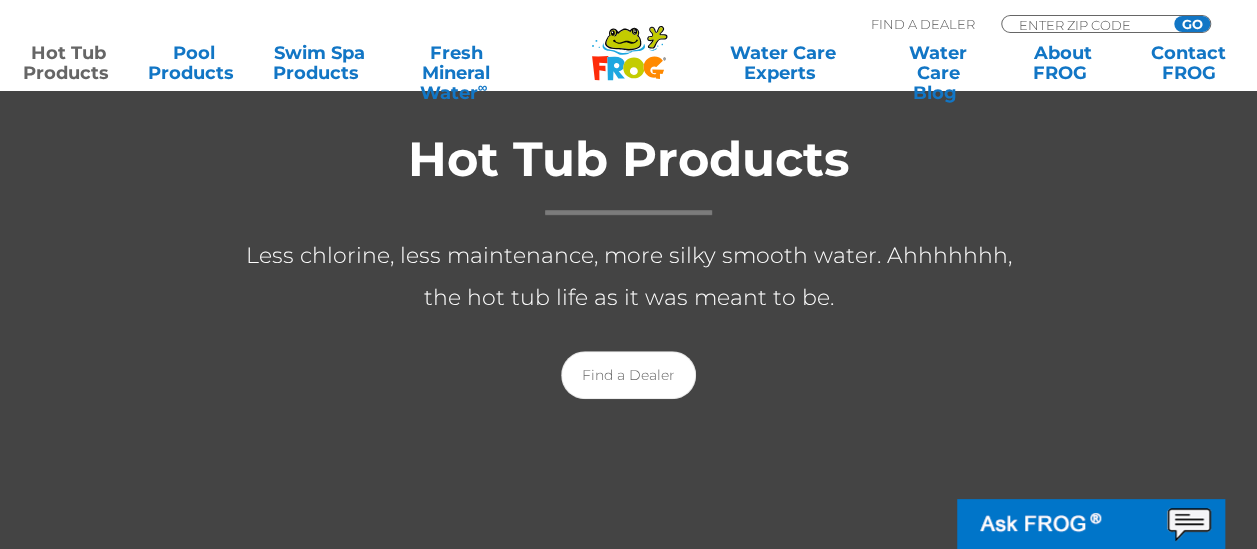 scroll, scrollTop: 400, scrollLeft: 0, axis: vertical 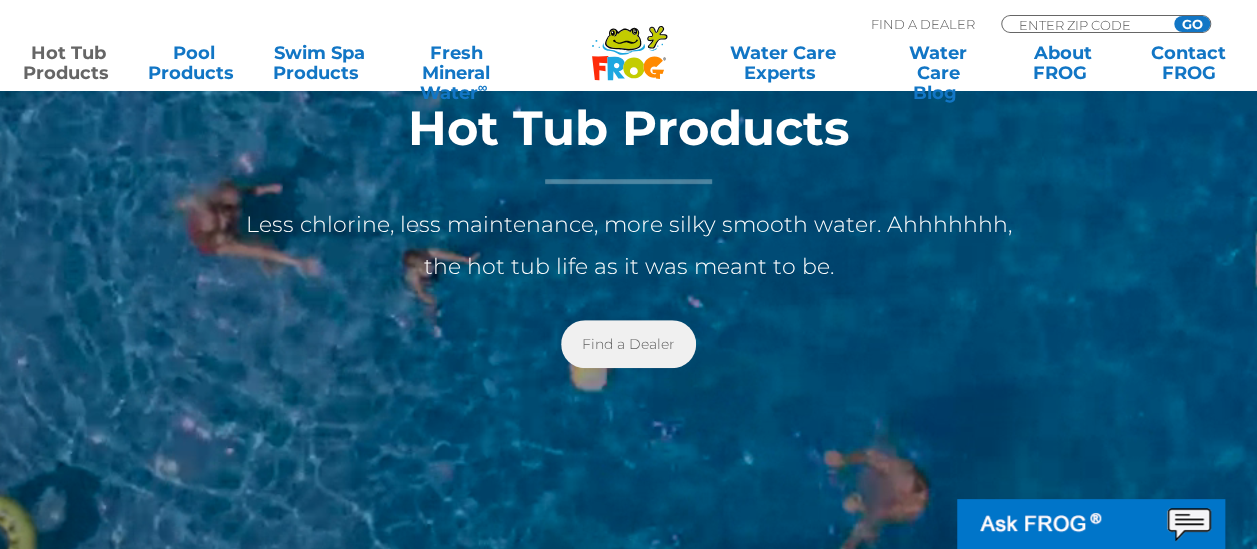 click on "Find a Dealer" at bounding box center [628, 344] 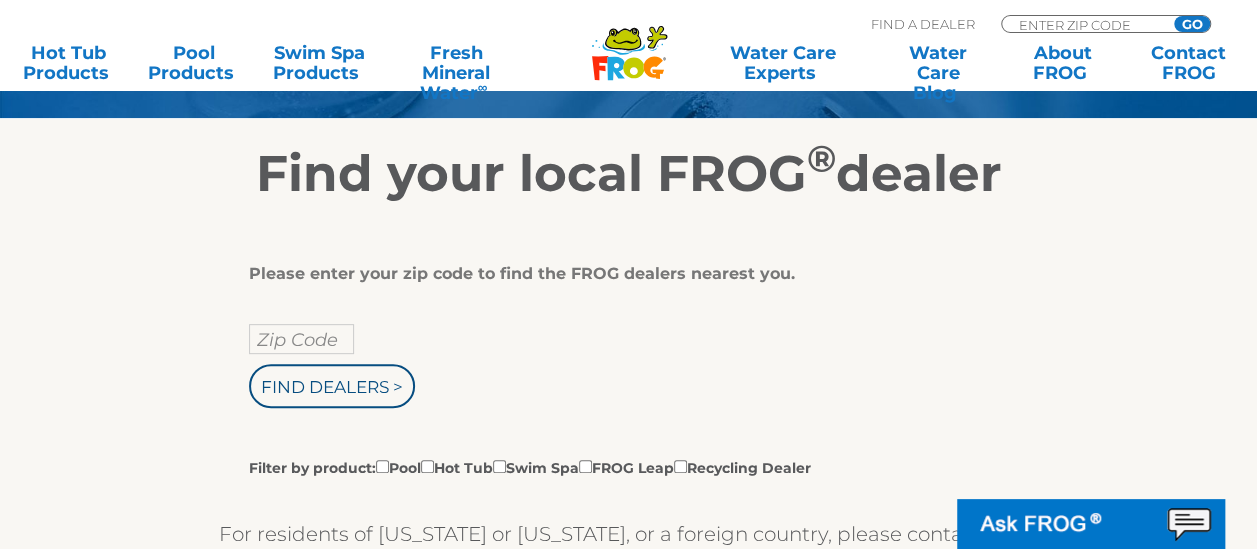 scroll, scrollTop: 300, scrollLeft: 0, axis: vertical 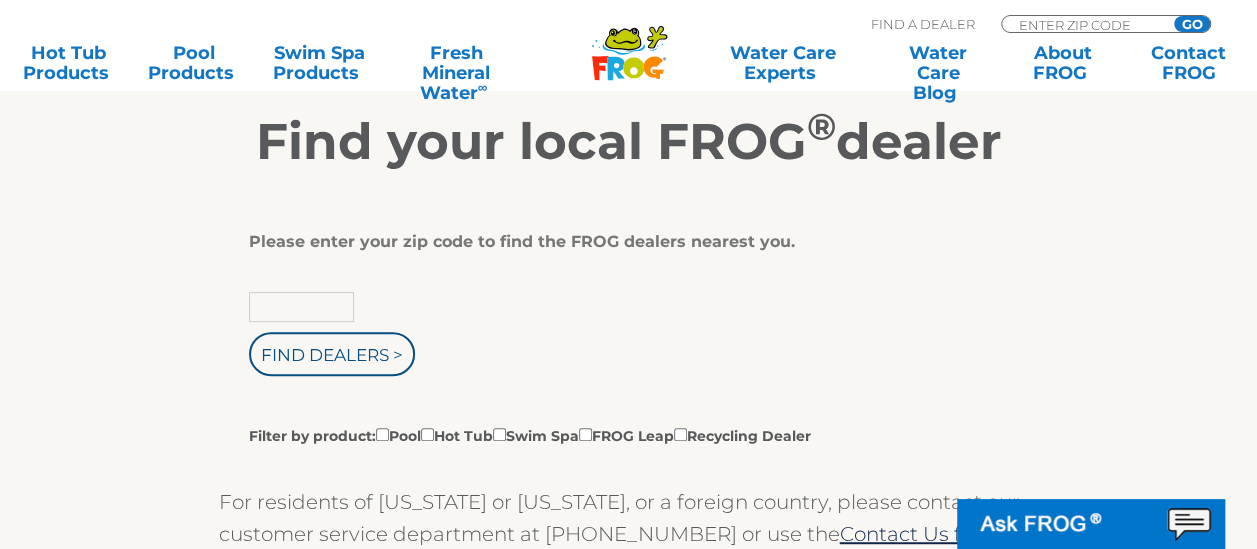 click at bounding box center (301, 307) 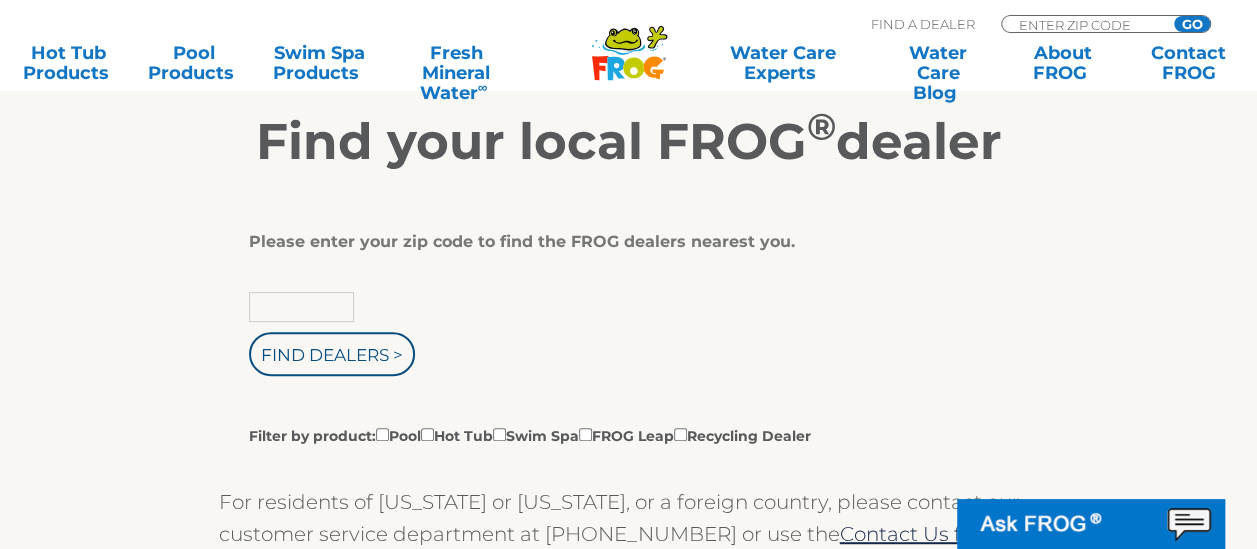 type on "71201" 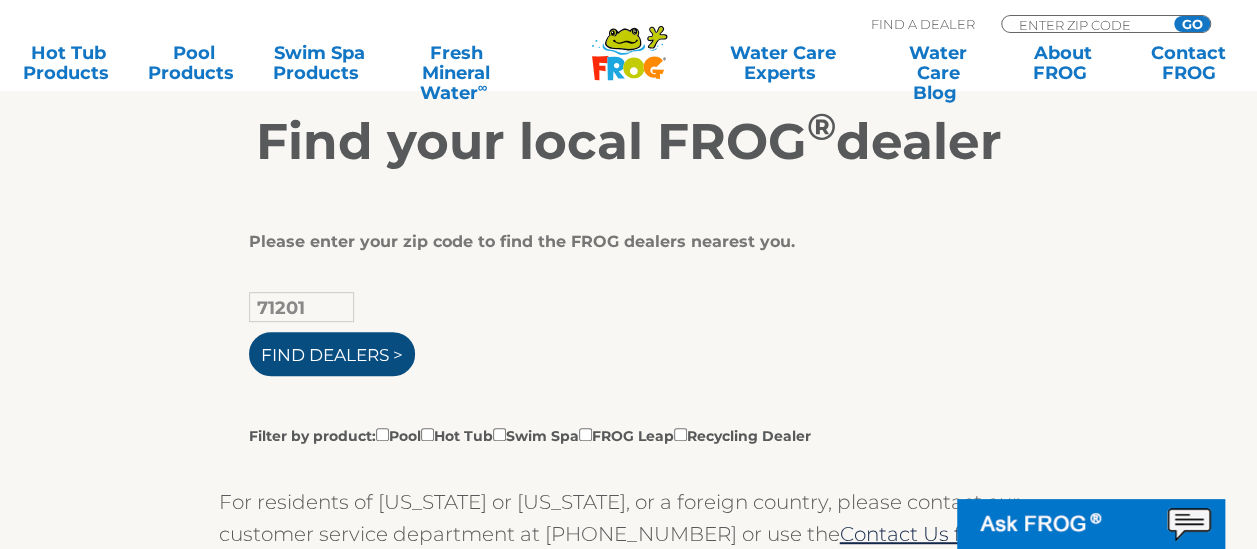 click on "Find Dealers >" at bounding box center (332, 354) 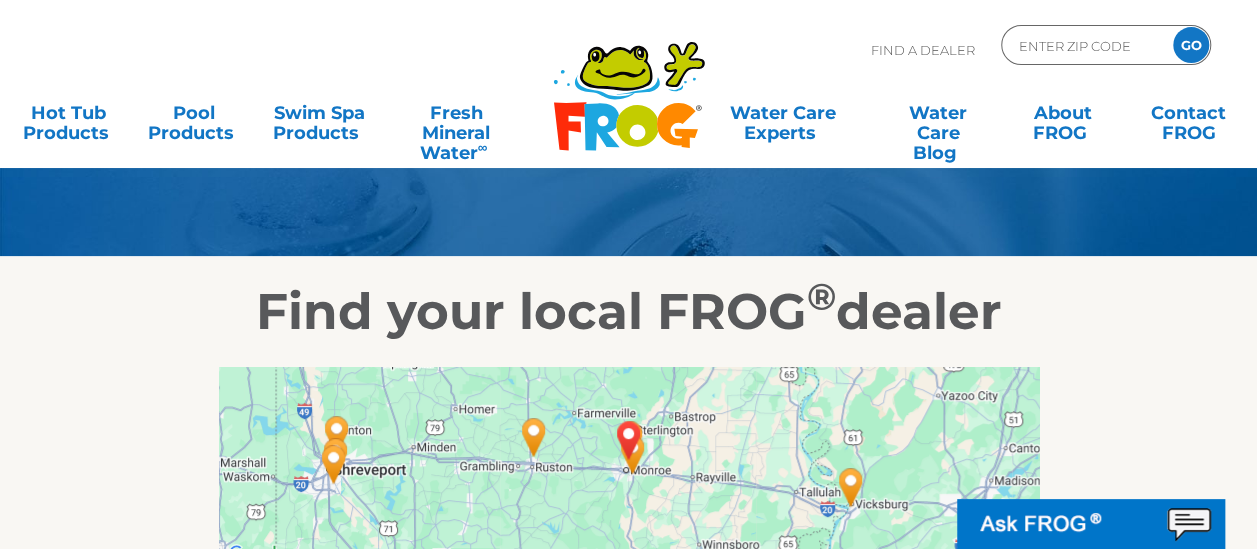 scroll, scrollTop: 100, scrollLeft: 0, axis: vertical 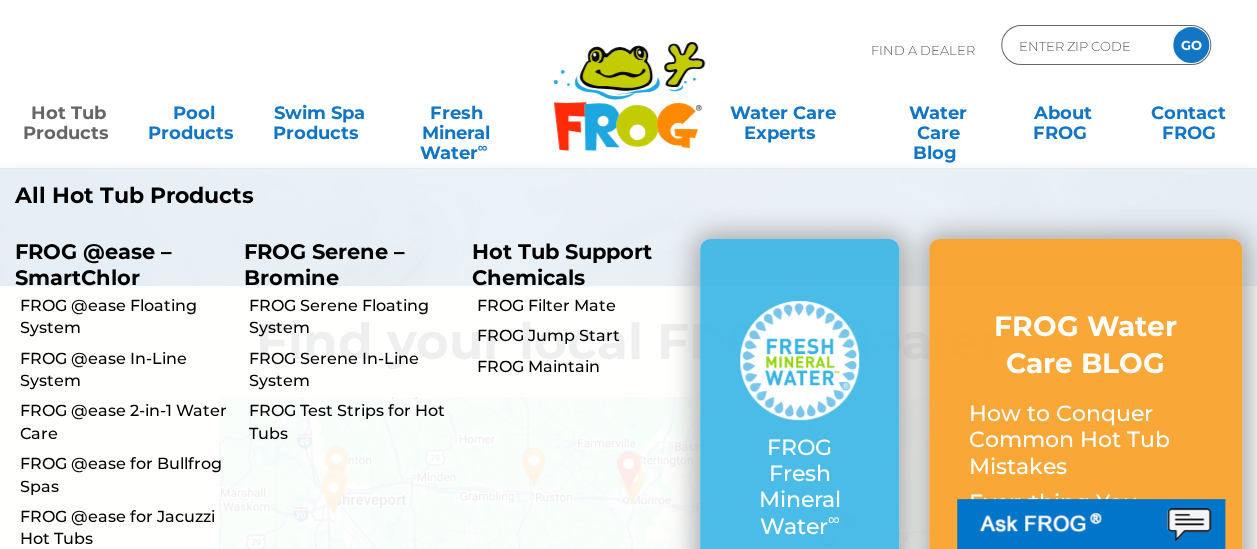 click on "Hot Tub  Products" at bounding box center [68, 113] 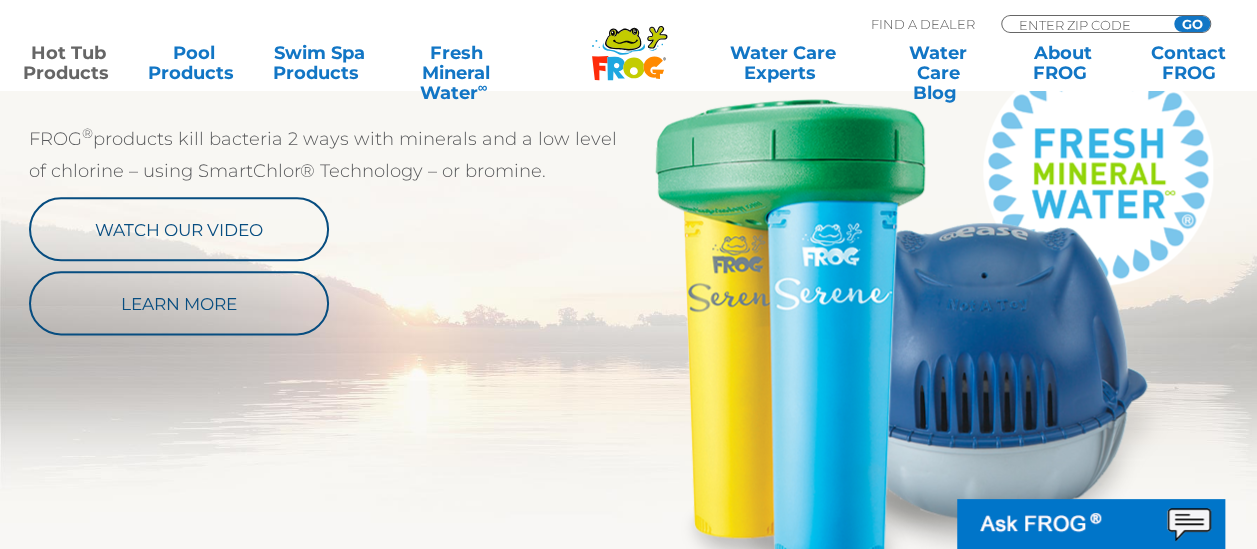 scroll, scrollTop: 1100, scrollLeft: 0, axis: vertical 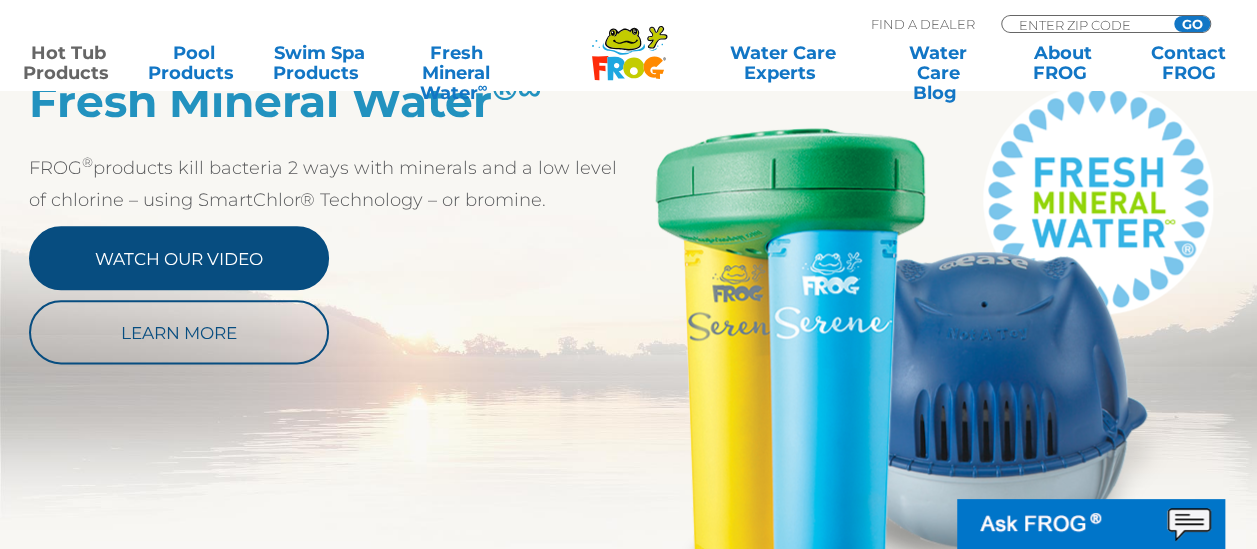click on "Watch Our Video" at bounding box center [179, 258] 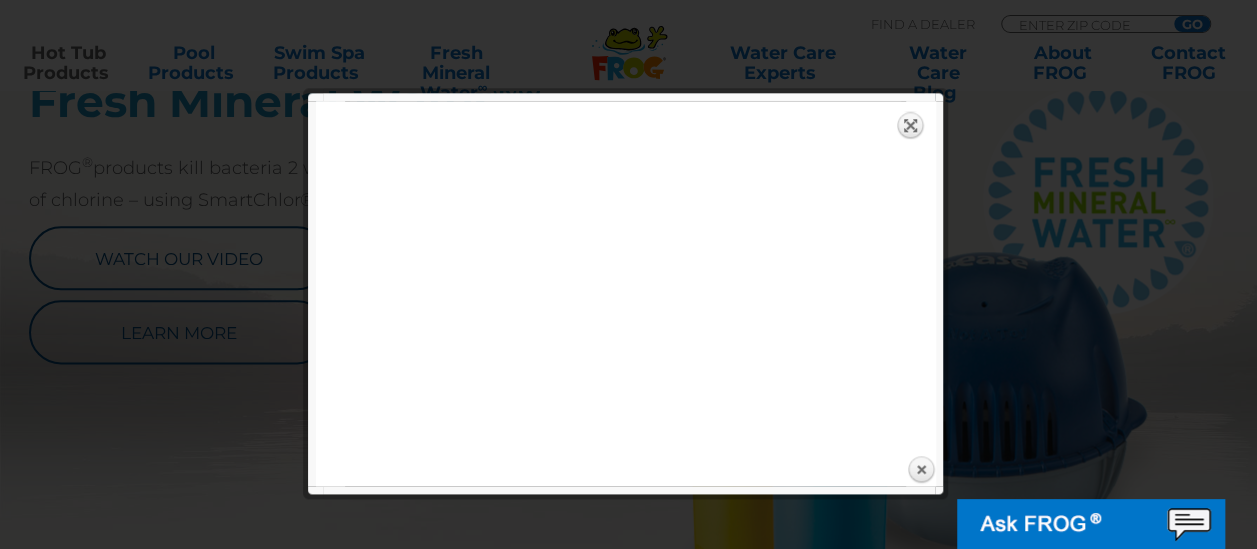click on "Expand" at bounding box center (911, 125) 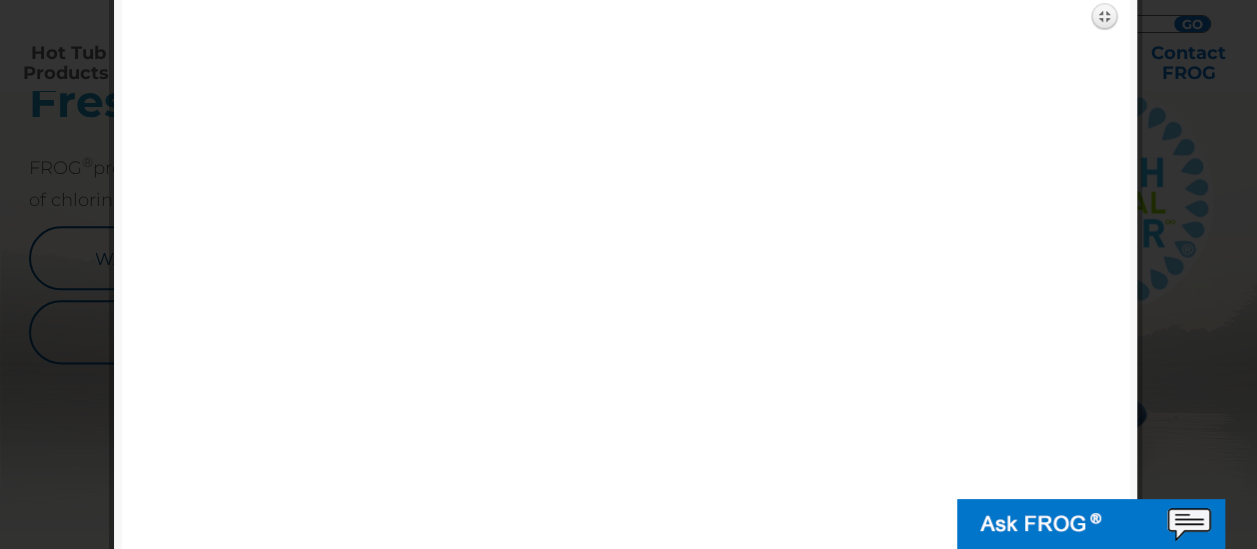 click on "Expand" at bounding box center [1105, 16] 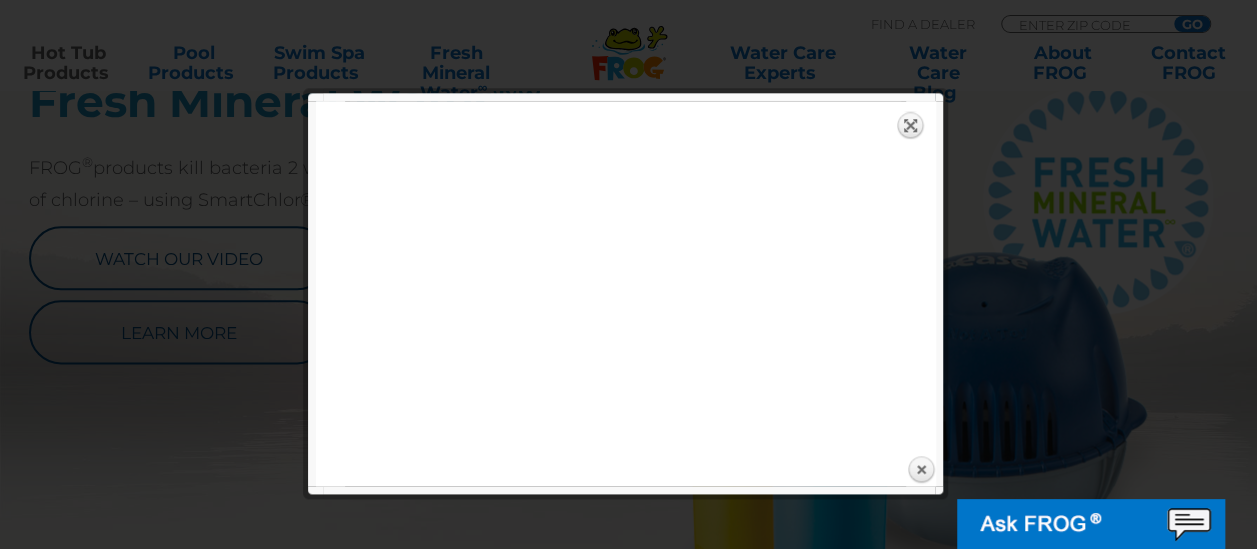 click on "Expand" at bounding box center (911, 125) 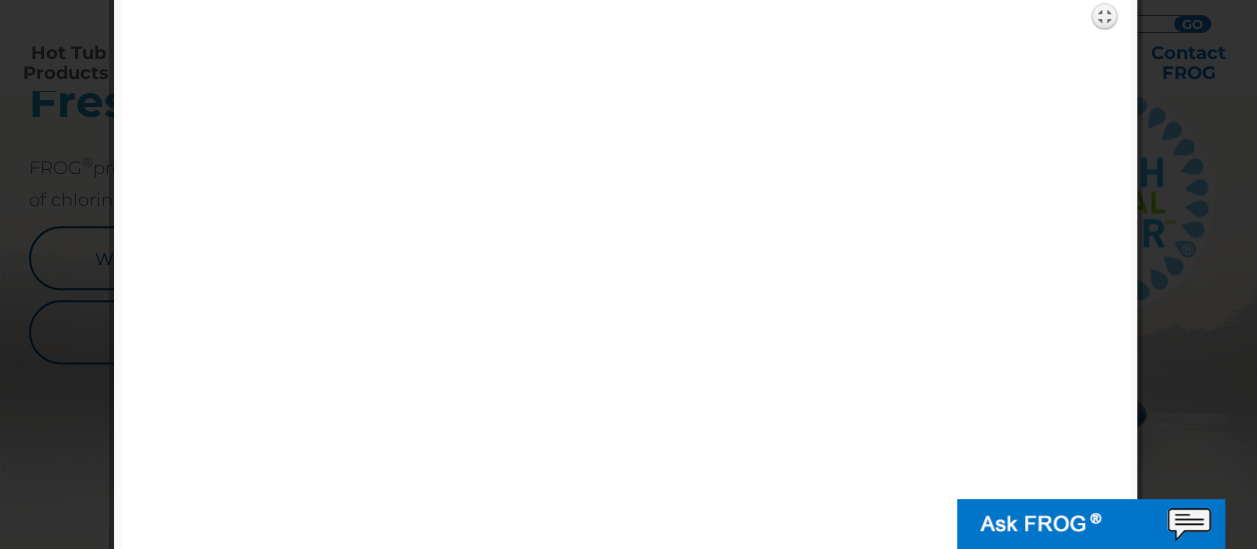 scroll, scrollTop: 1200, scrollLeft: 0, axis: vertical 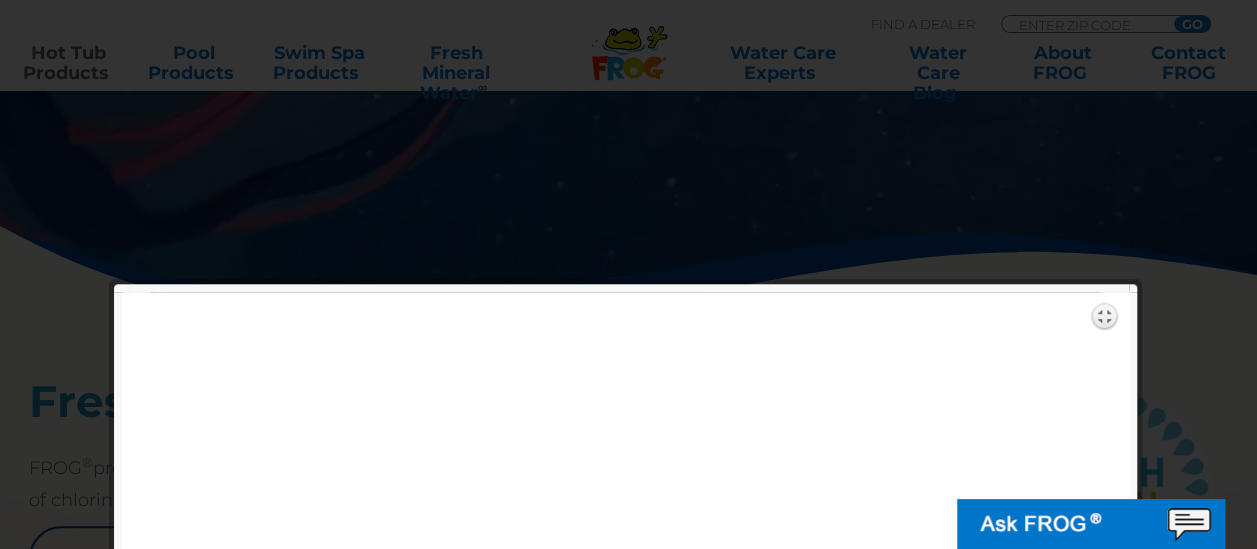 click at bounding box center (628, 2524) 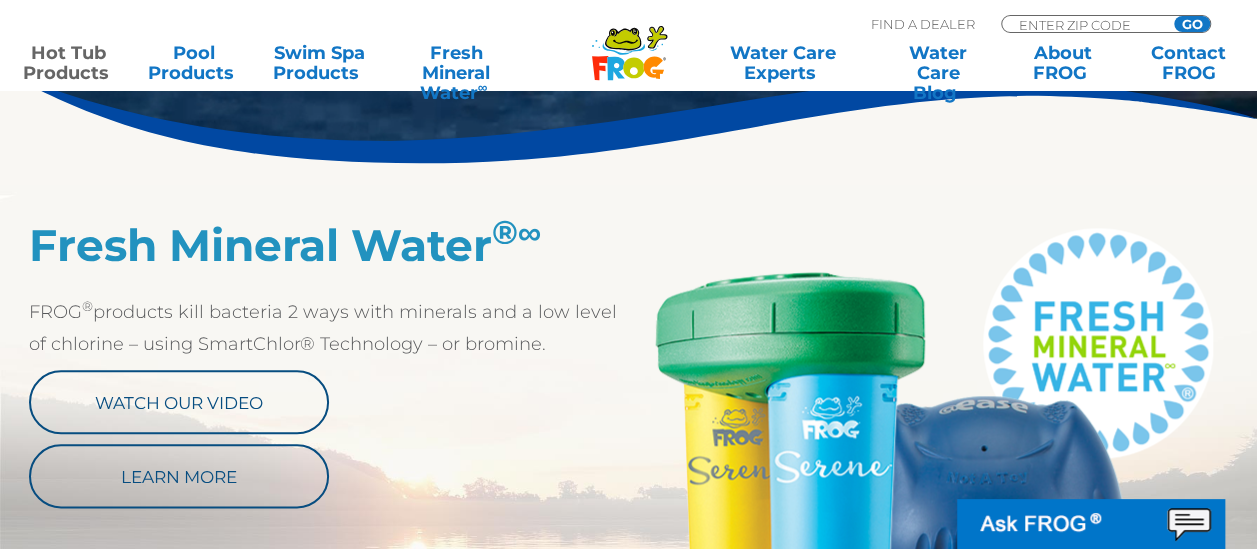 scroll, scrollTop: 1000, scrollLeft: 0, axis: vertical 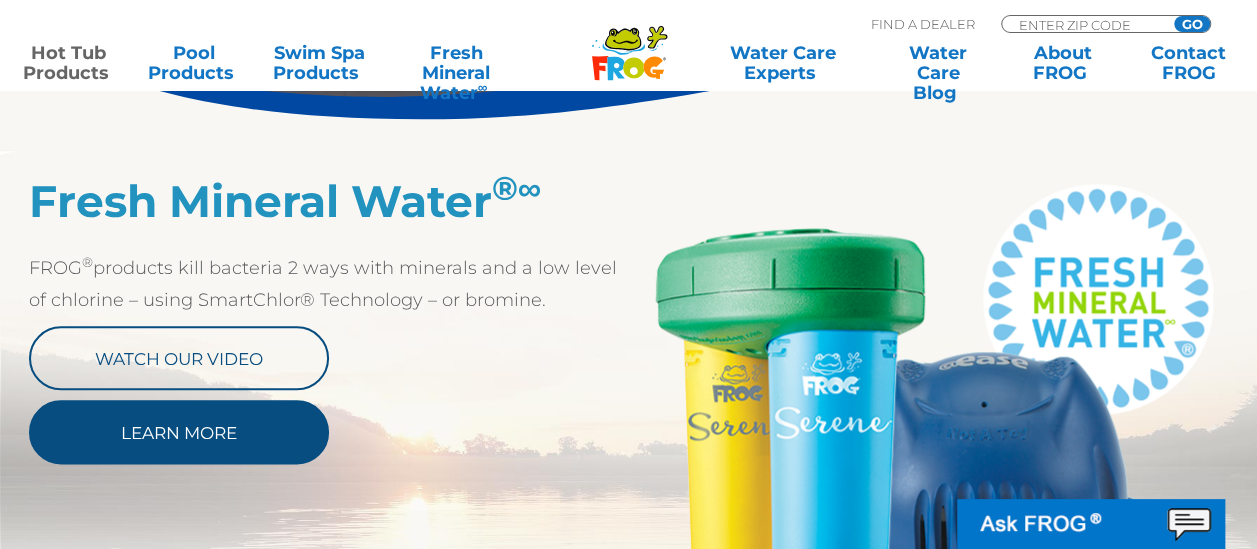 click on "Learn More" at bounding box center (179, 432) 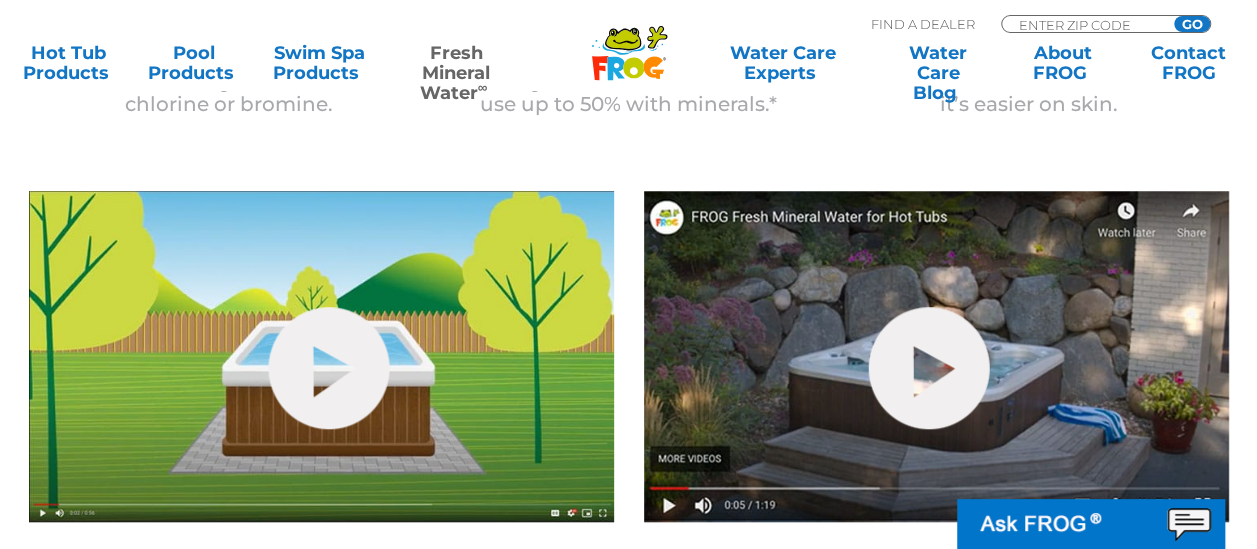 scroll, scrollTop: 700, scrollLeft: 0, axis: vertical 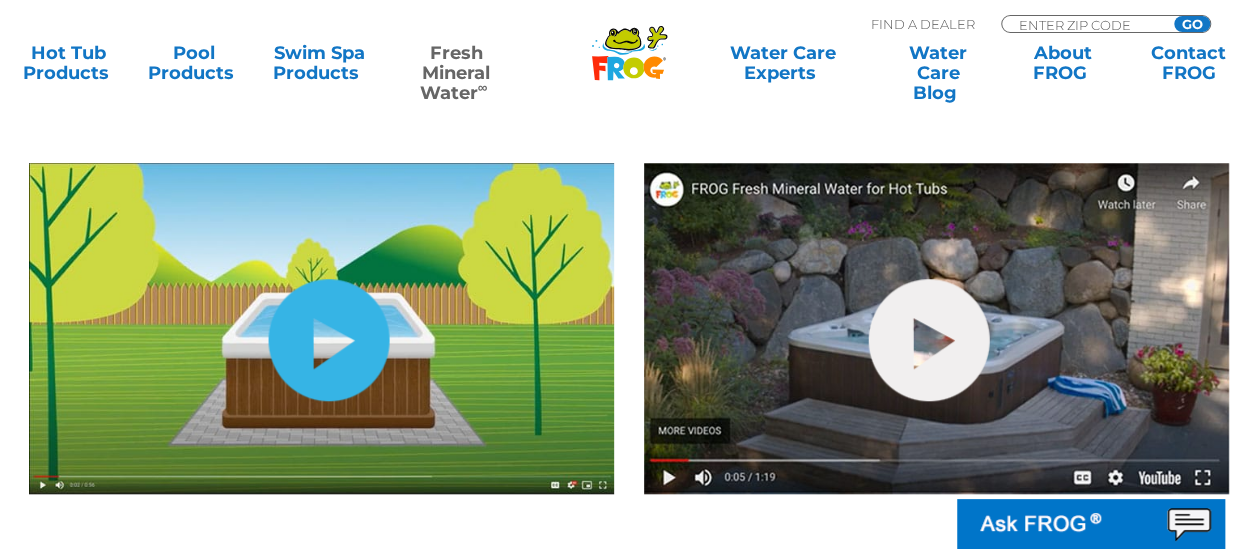 click on "hide-me" at bounding box center [328, 340] 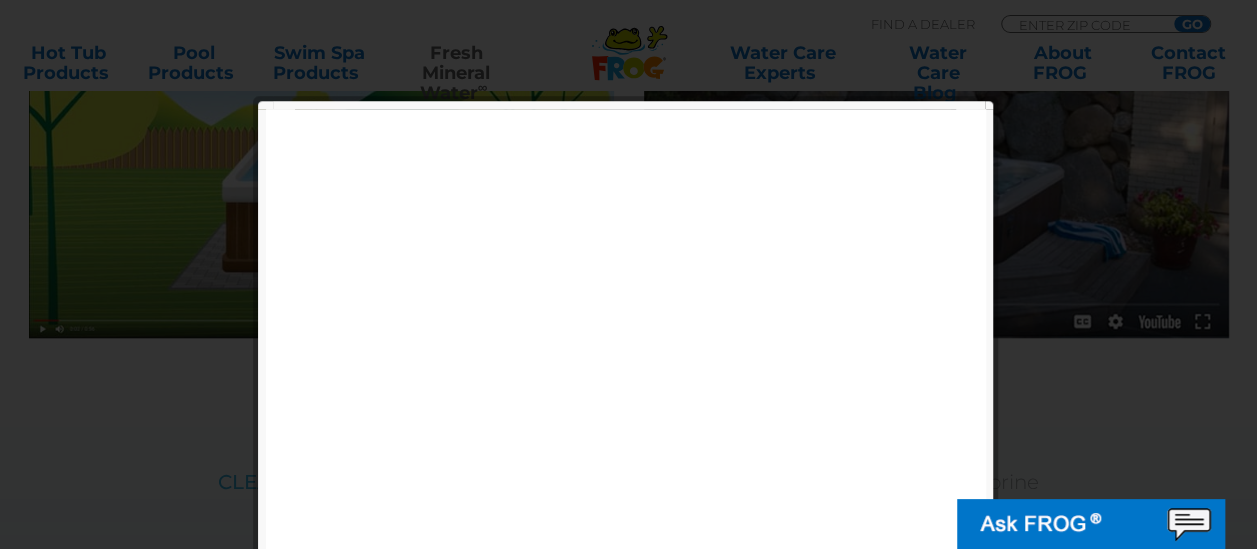 scroll, scrollTop: 900, scrollLeft: 0, axis: vertical 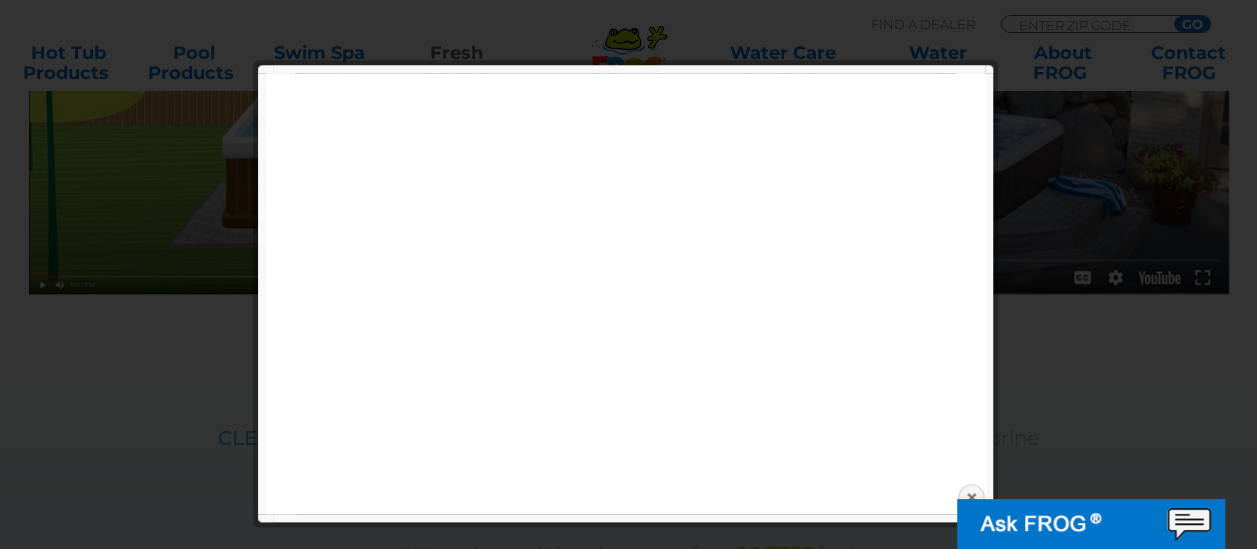 click at bounding box center [628, 611] 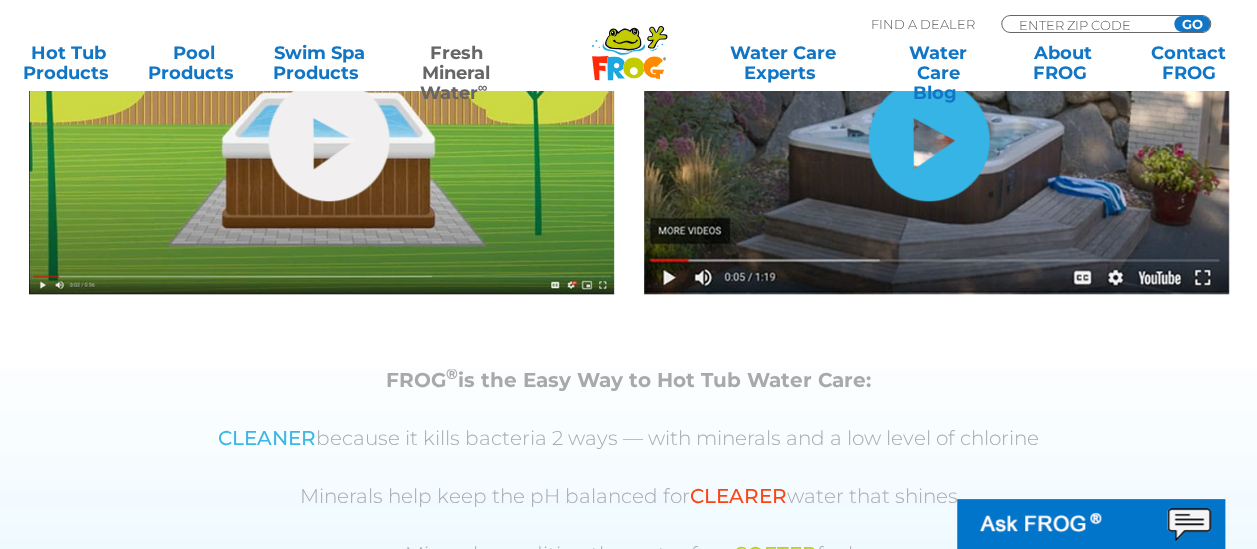 click on "hide-me" at bounding box center [928, 140] 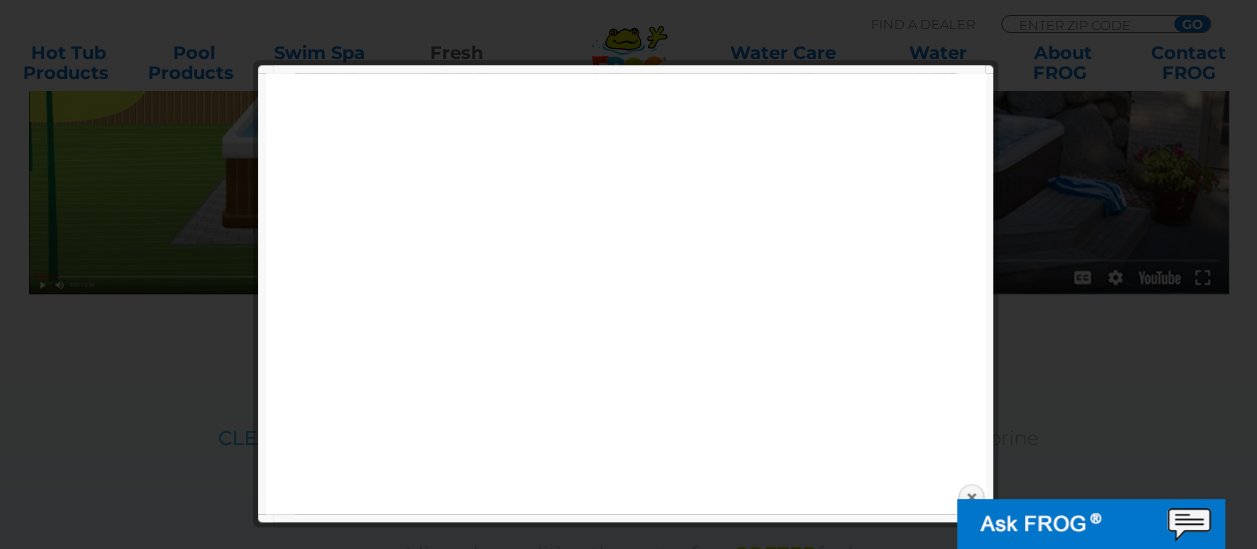 click at bounding box center [628, 611] 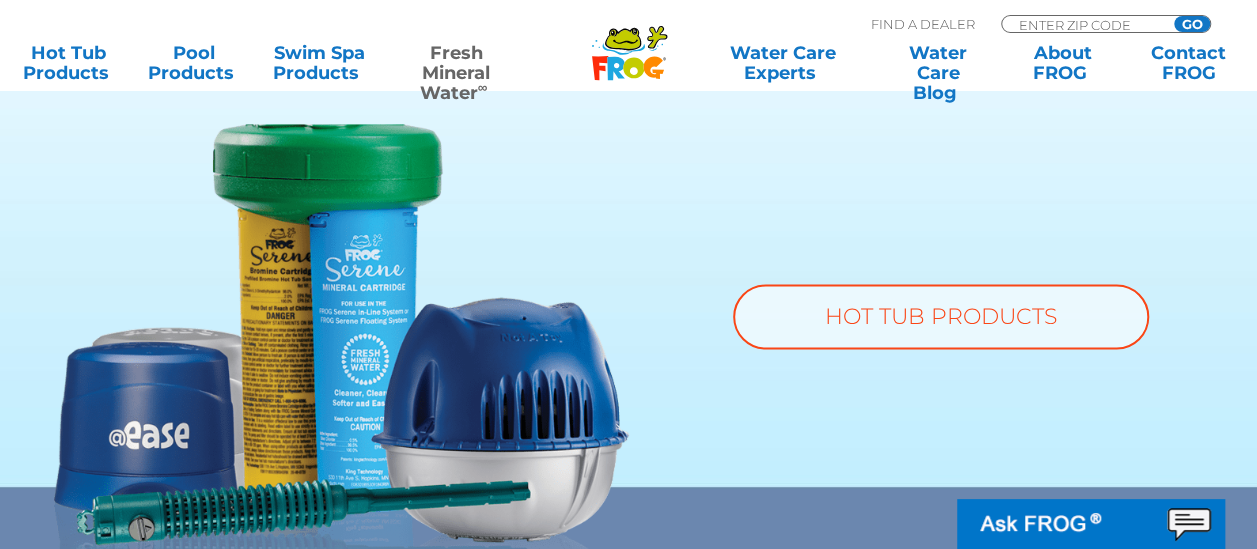 scroll, scrollTop: 1600, scrollLeft: 0, axis: vertical 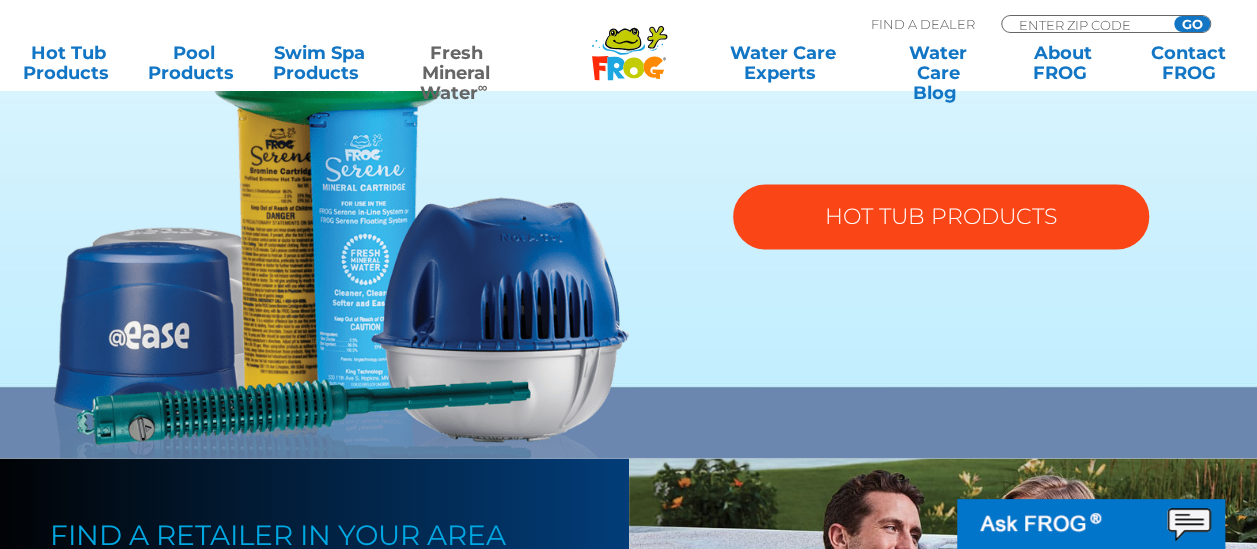 click on "HOT TUB PRODUCTS" at bounding box center [941, 216] 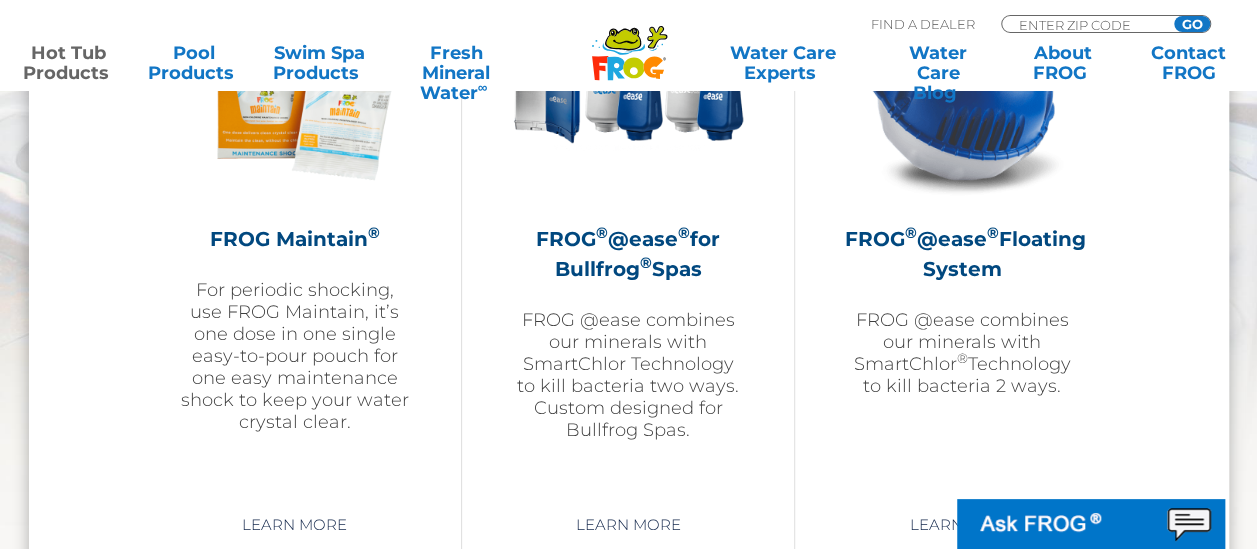 scroll, scrollTop: 2500, scrollLeft: 0, axis: vertical 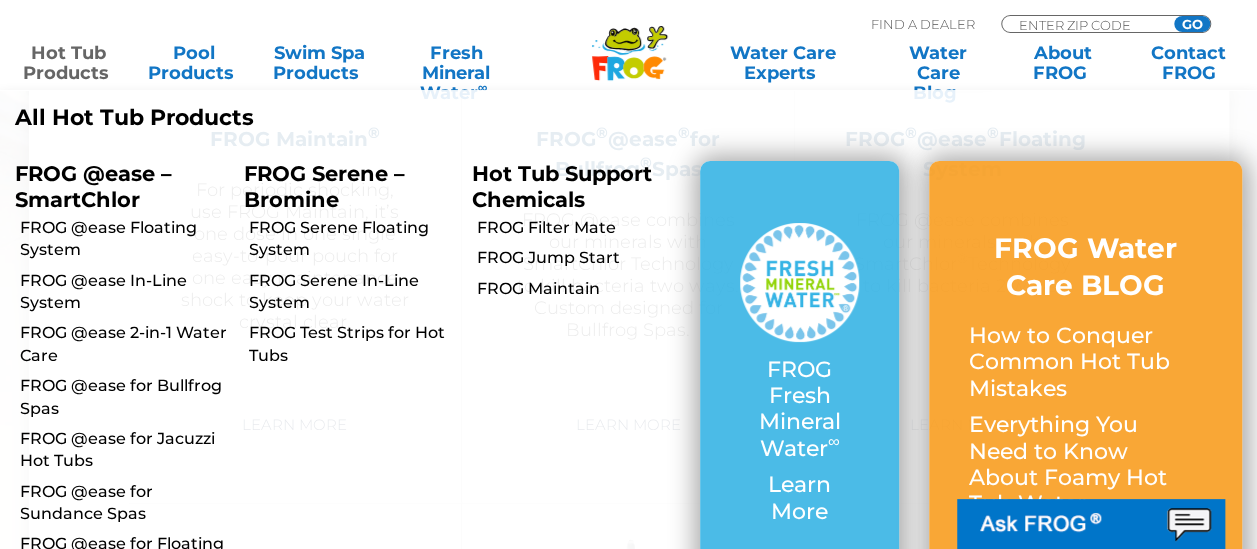 click on "Hot Tub  Products" at bounding box center (68, 63) 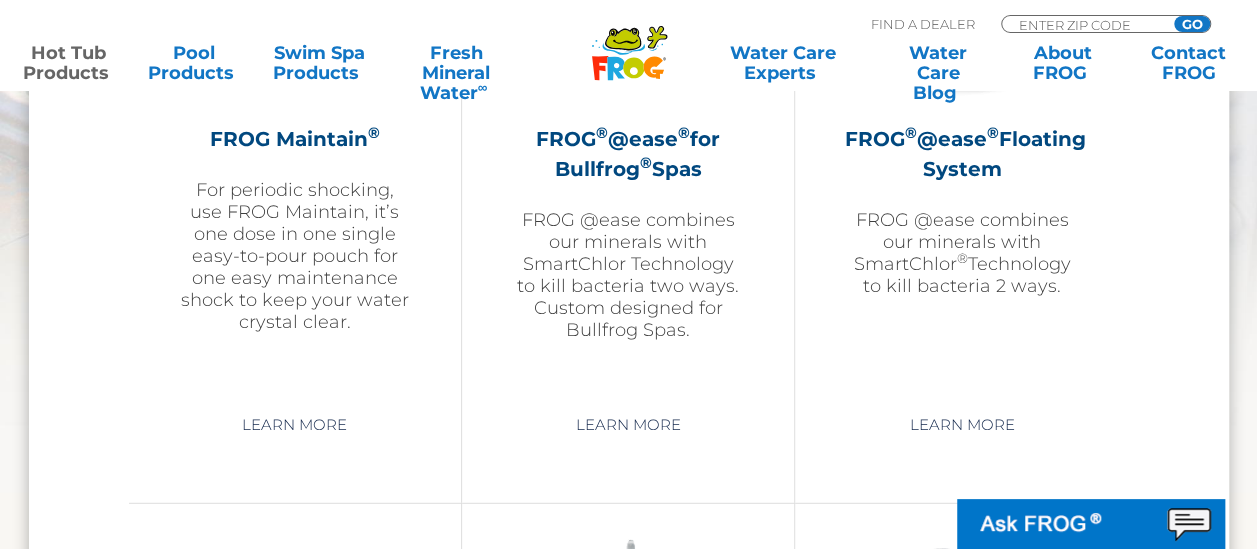 scroll, scrollTop: 2600, scrollLeft: 0, axis: vertical 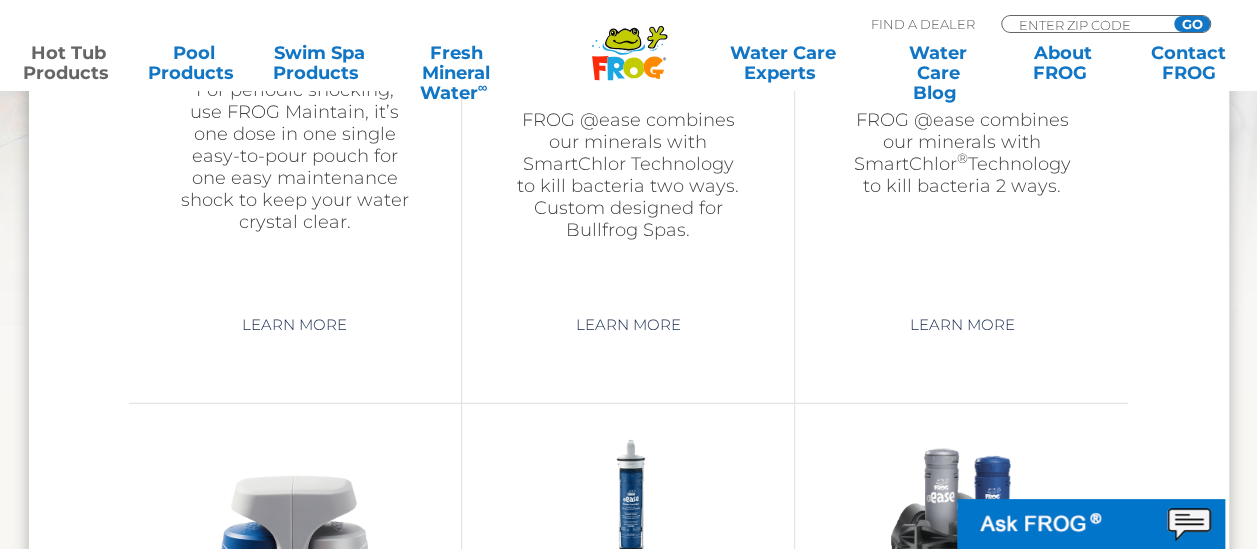 click on "FROG ®  @ease ®  for Bullfrog ®  Spas FROG @ease combines our minerals with SmartChlor Technology to kill bacteria two ways. Custom designed for Bullfrog Spas. Learn More" at bounding box center (628, 72) 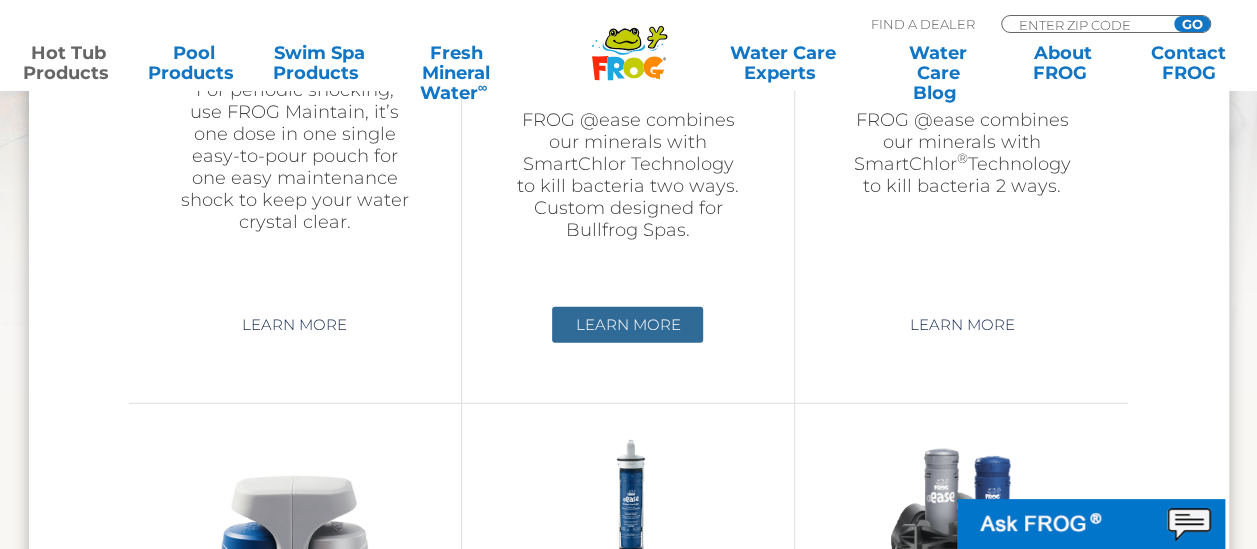 click on "Learn More" at bounding box center (627, 325) 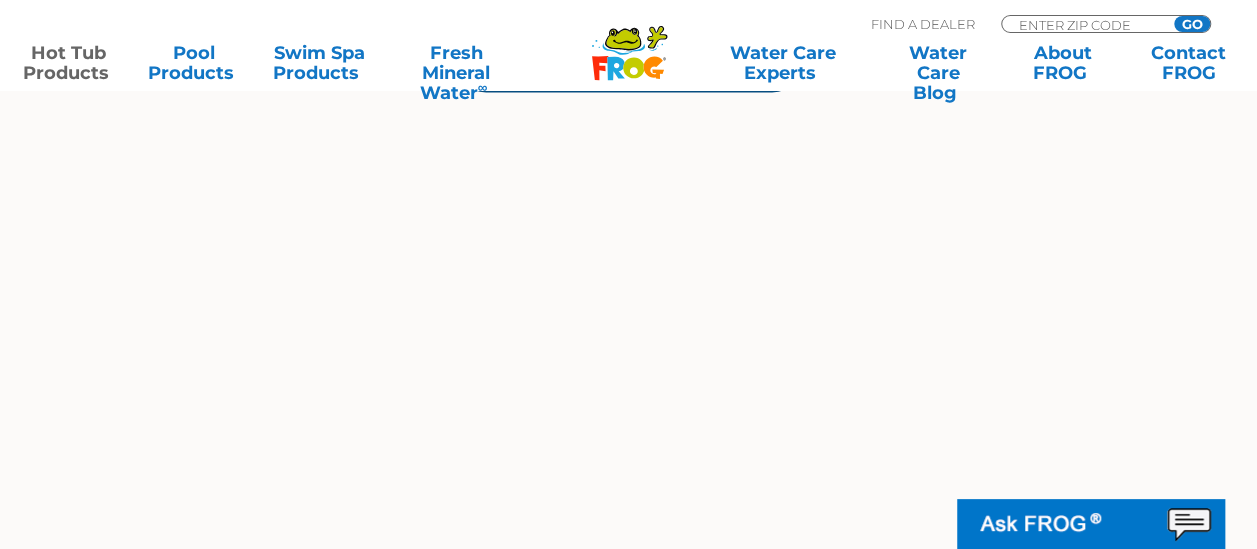 scroll, scrollTop: 1500, scrollLeft: 0, axis: vertical 